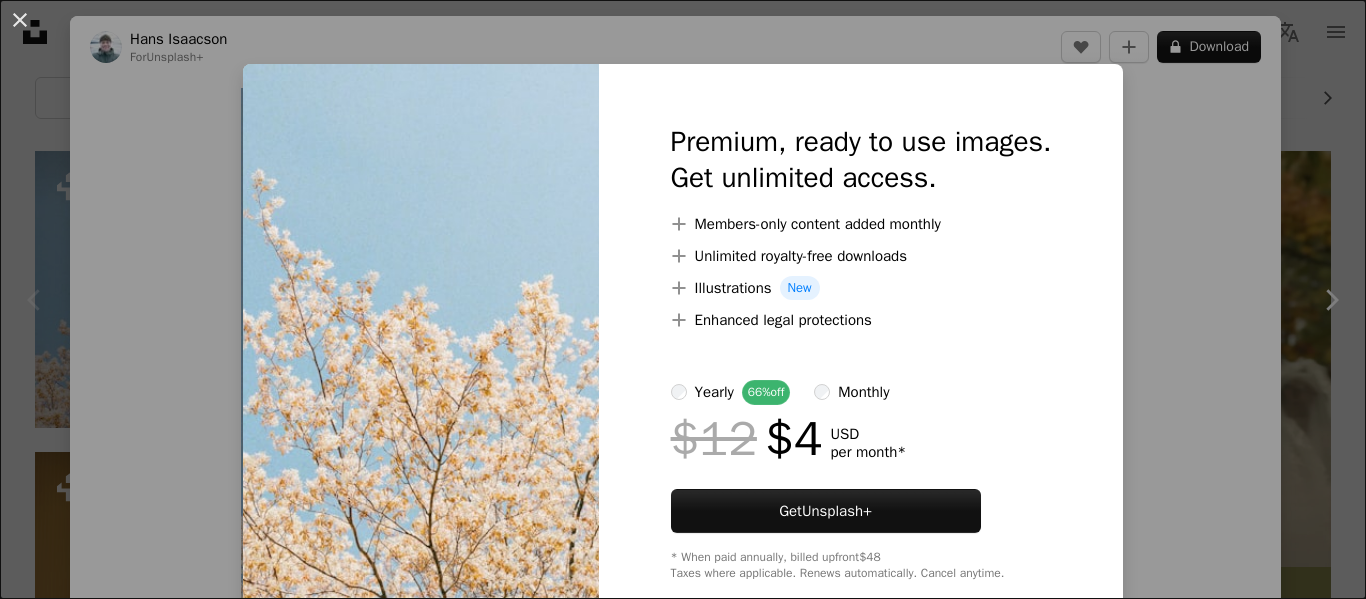 scroll, scrollTop: 400, scrollLeft: 0, axis: vertical 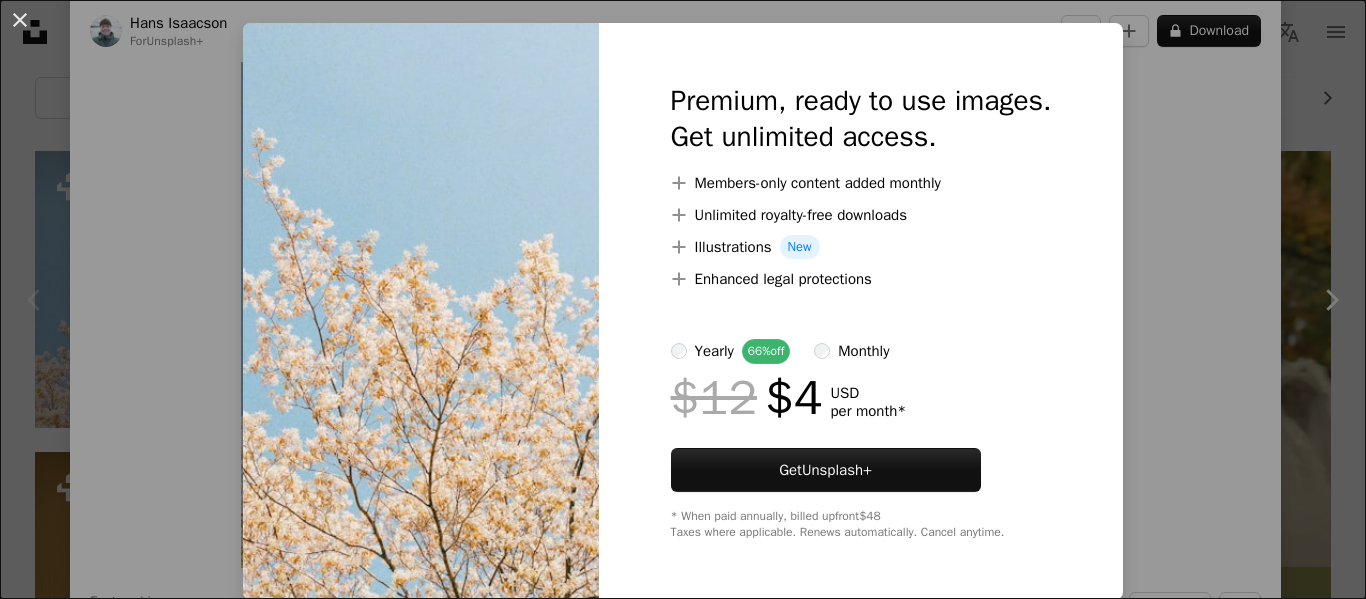 click on "An X shape Premium, ready to use images. Get unlimited access. A plus sign Members-only content added monthly A plus sign Unlimited royalty-free downloads A plus sign Illustrations  New A plus sign Enhanced legal protections yearly 66%  off monthly $12   $4 USD per month * Get  Unsplash+ * When paid annually, billed upfront  $48 Taxes where applicable. Renews automatically. Cancel anytime." at bounding box center (683, 299) 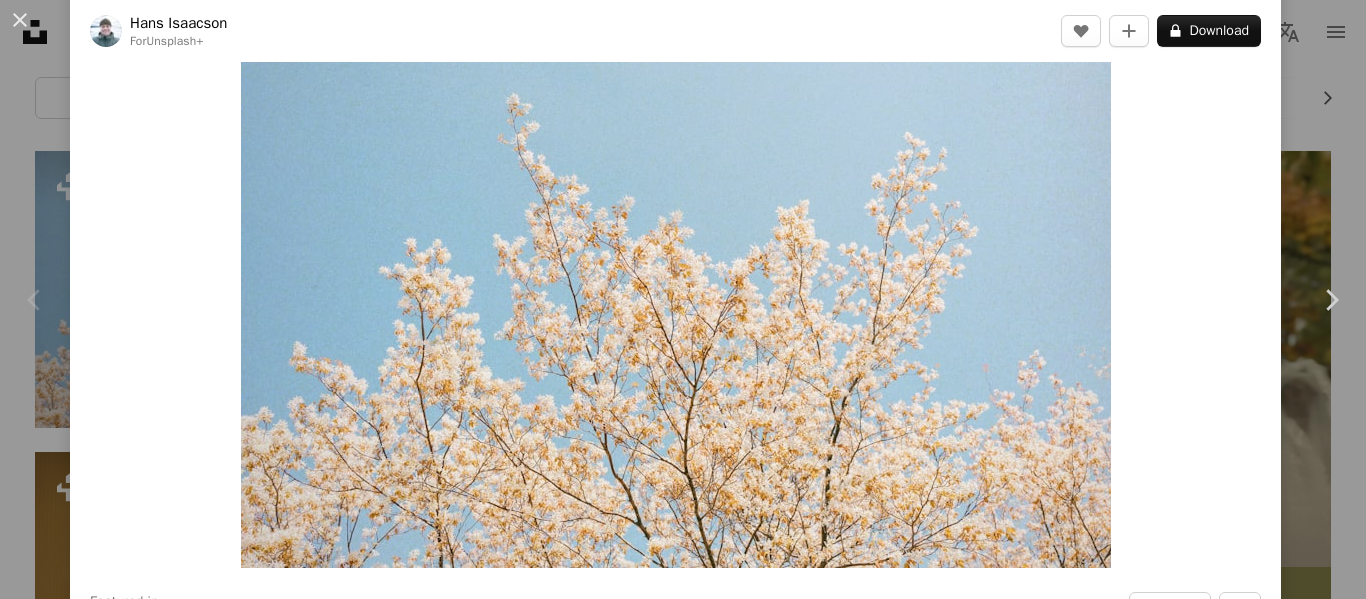 click on "An X shape Chevron left Chevron right [FIRST] [LAST] [USERNAME] A heart A plus sign A lock Download Zoom in Featured in Photos , Spring A forward-right arrow Share More Actions Calendar outlined Published on February 6, 2024 Camera Canon, EOS RP Safety Licensed under the Unsplash+ License wallpaper blue sky landscape wallpaper spring flowers white flowers horizontal wallpaper natural beauty apple blossoms Free stock photos From this series Plus sign for Unsplash+ Related images Plus sign for Unsplash+ A heart A plus sign [FIRST] [LAST] For Unsplash+ A lock Download Plus sign for Unsplash+ A heart A plus sign [FIRST] [LAST] For Unsplash+ A lock Download Plus sign for Unsplash+ A heart A plus sign [FIRST] [LAST] For Unsplash+ A lock Download Plus sign for Unsplash+ A heart A plus sign [FIRST] [LAST] For Unsplash+ A lock For" at bounding box center (683, 299) 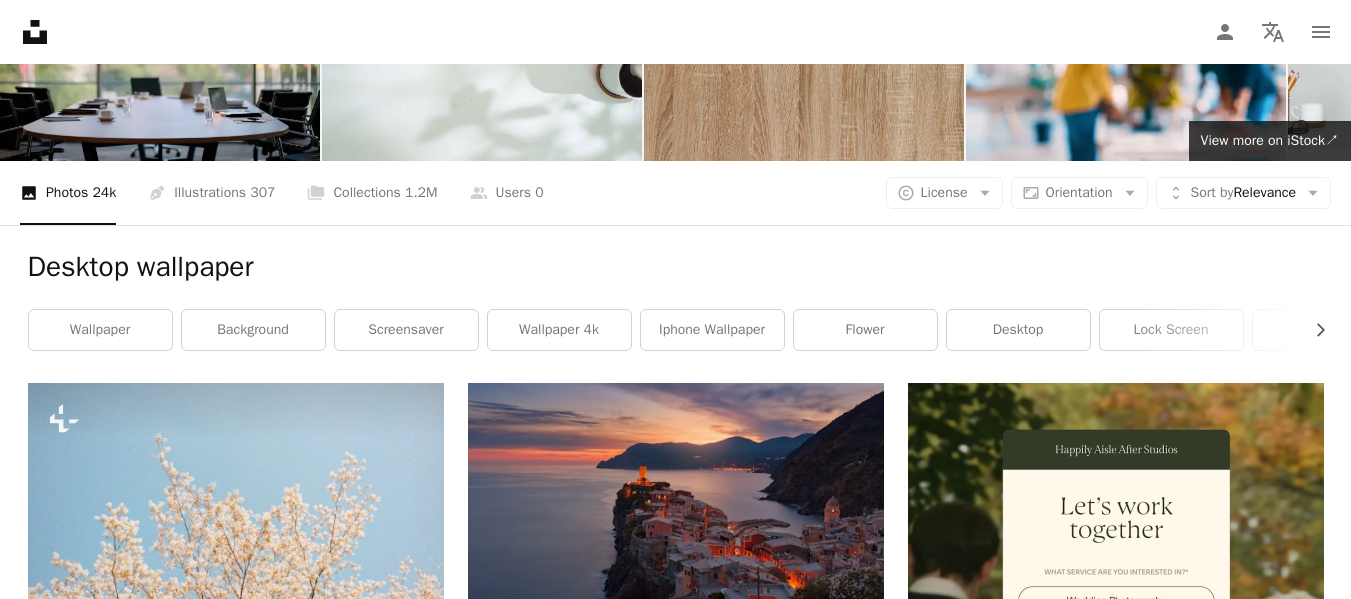 scroll, scrollTop: 200, scrollLeft: 0, axis: vertical 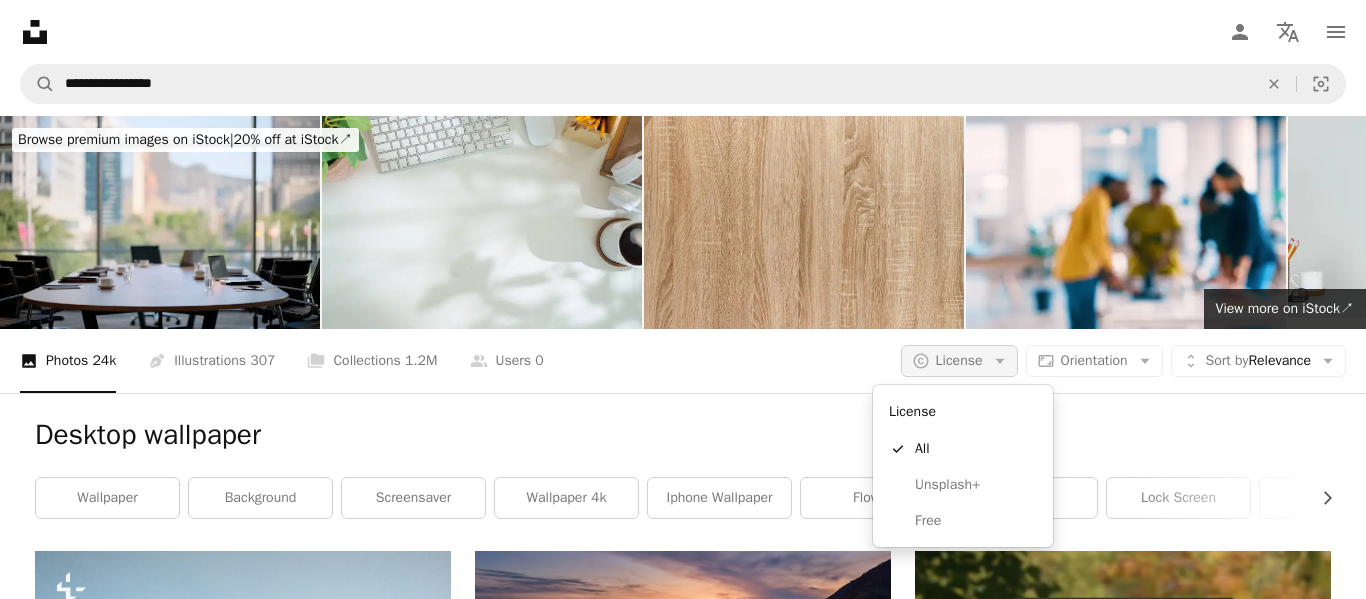 click on "Arrow down" 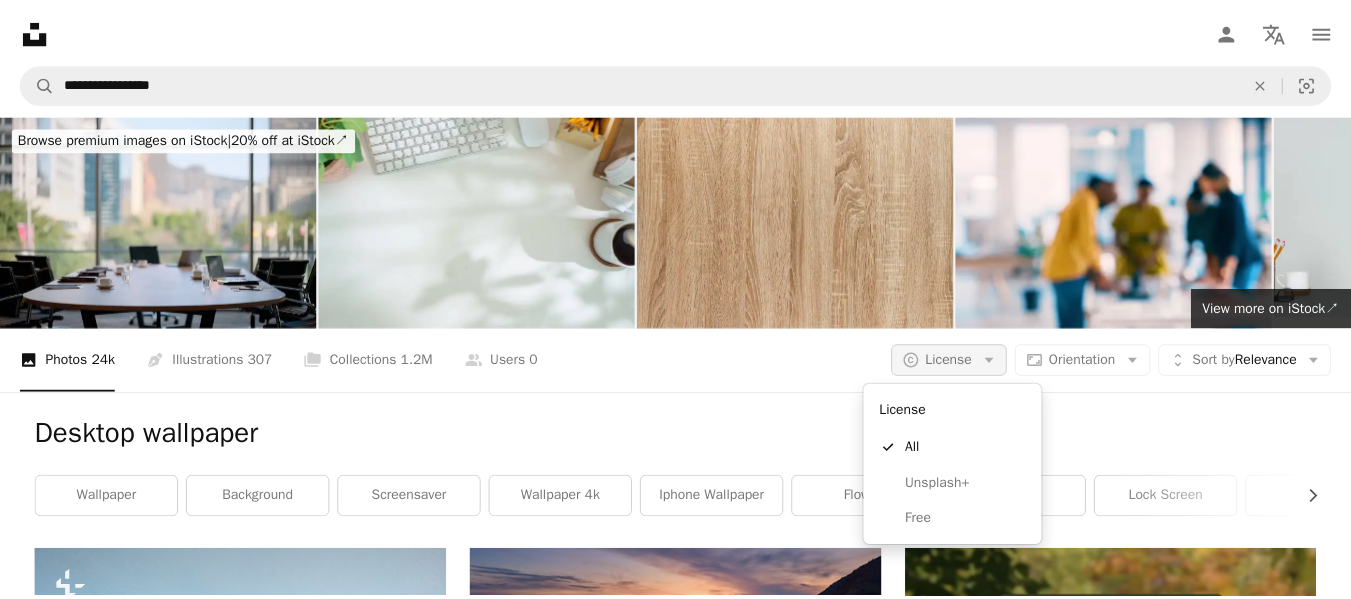 scroll, scrollTop: 200, scrollLeft: 0, axis: vertical 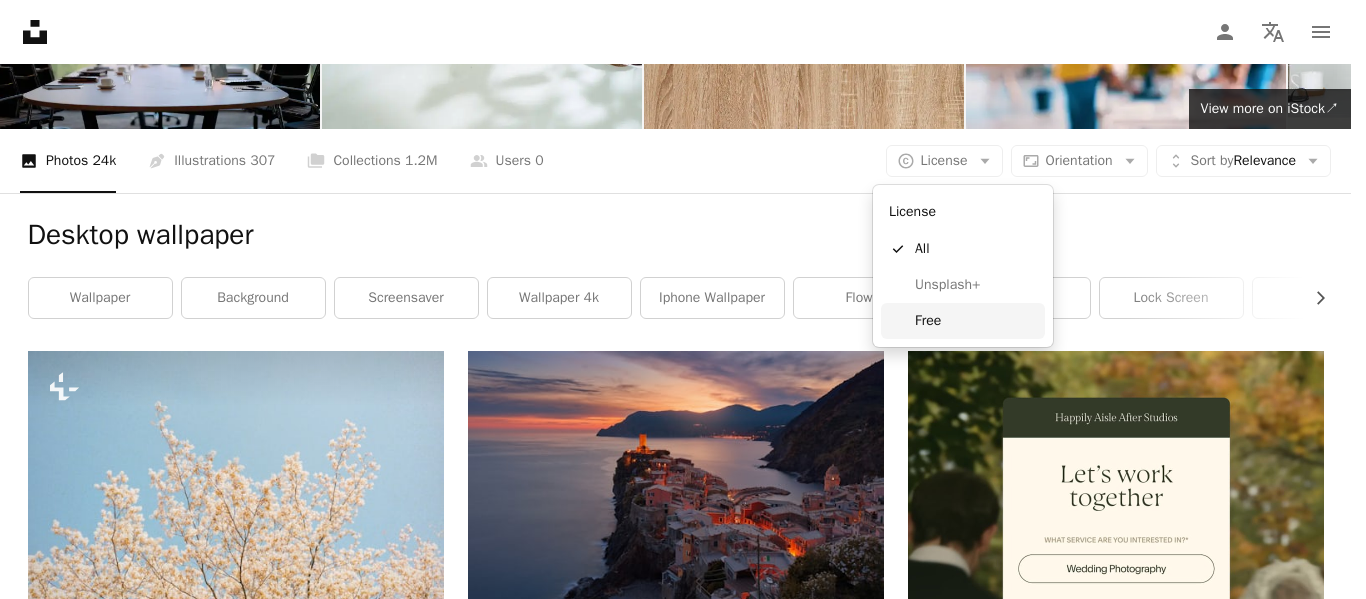 click on "Free" at bounding box center (976, 321) 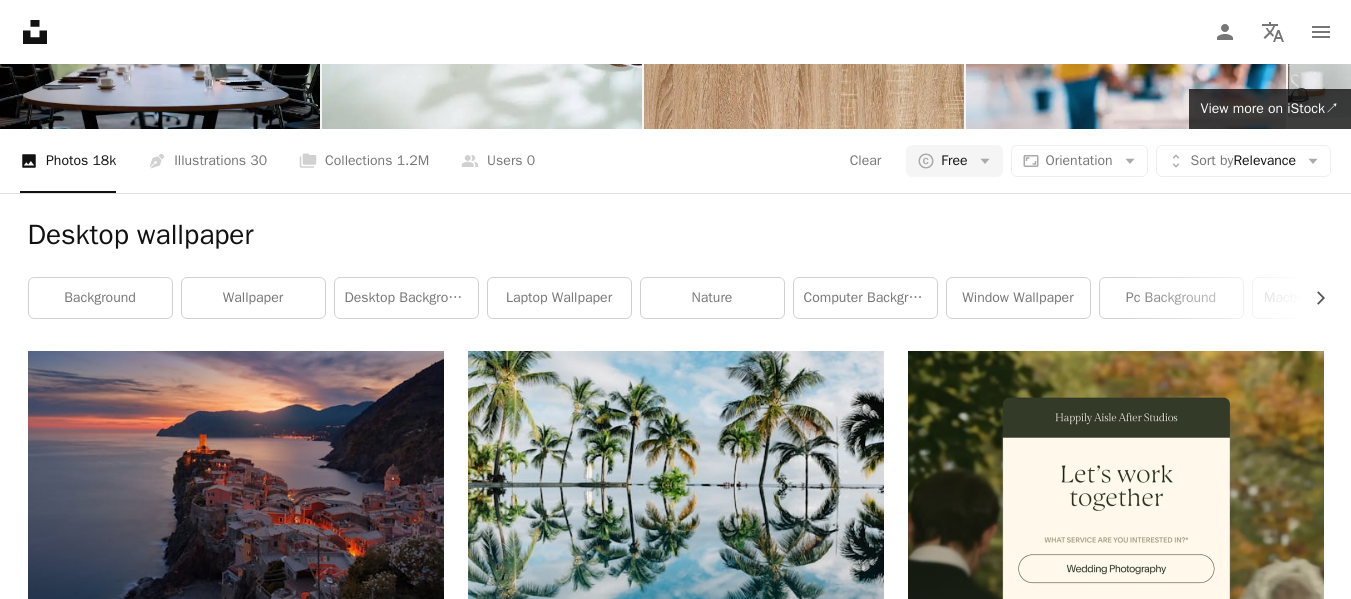 scroll, scrollTop: 1900, scrollLeft: 0, axis: vertical 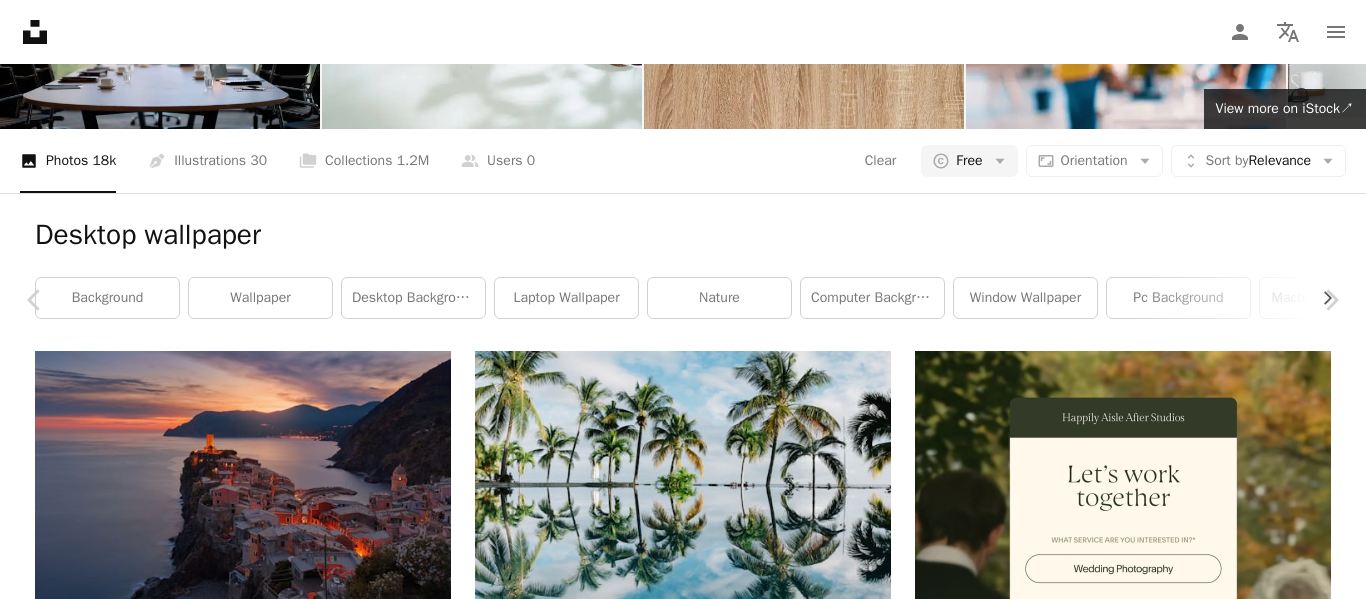 drag, startPoint x: 1305, startPoint y: 214, endPoint x: 1201, endPoint y: 222, distance: 104.307236 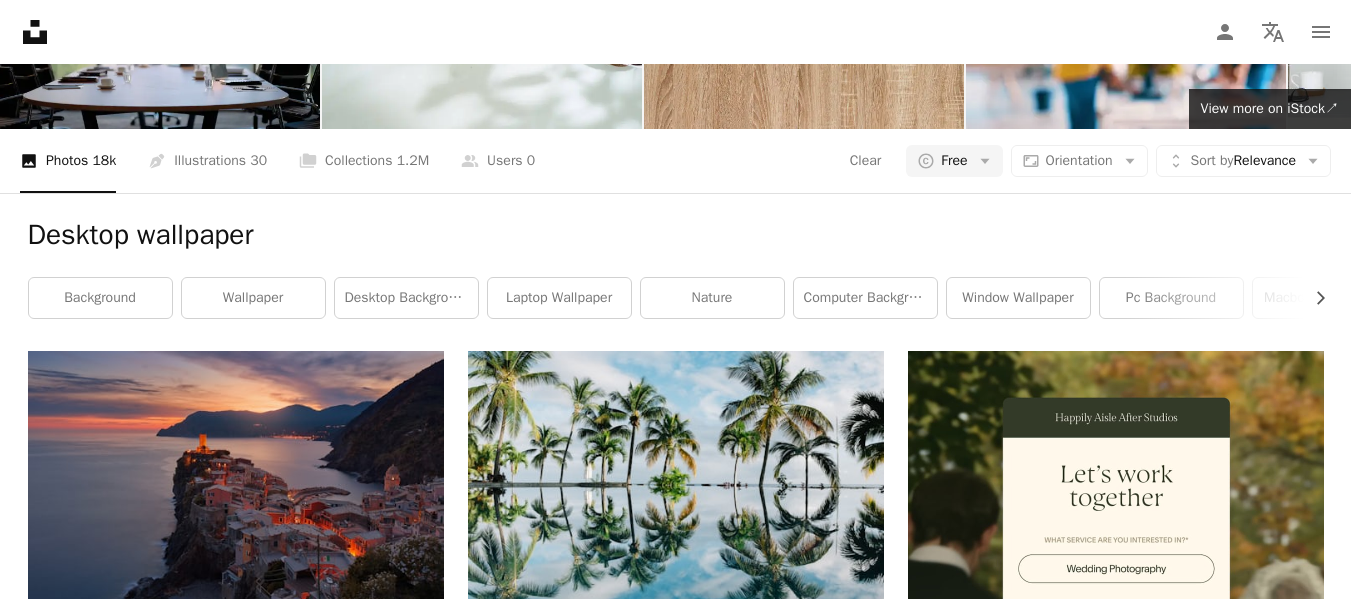 scroll, scrollTop: 2000, scrollLeft: 0, axis: vertical 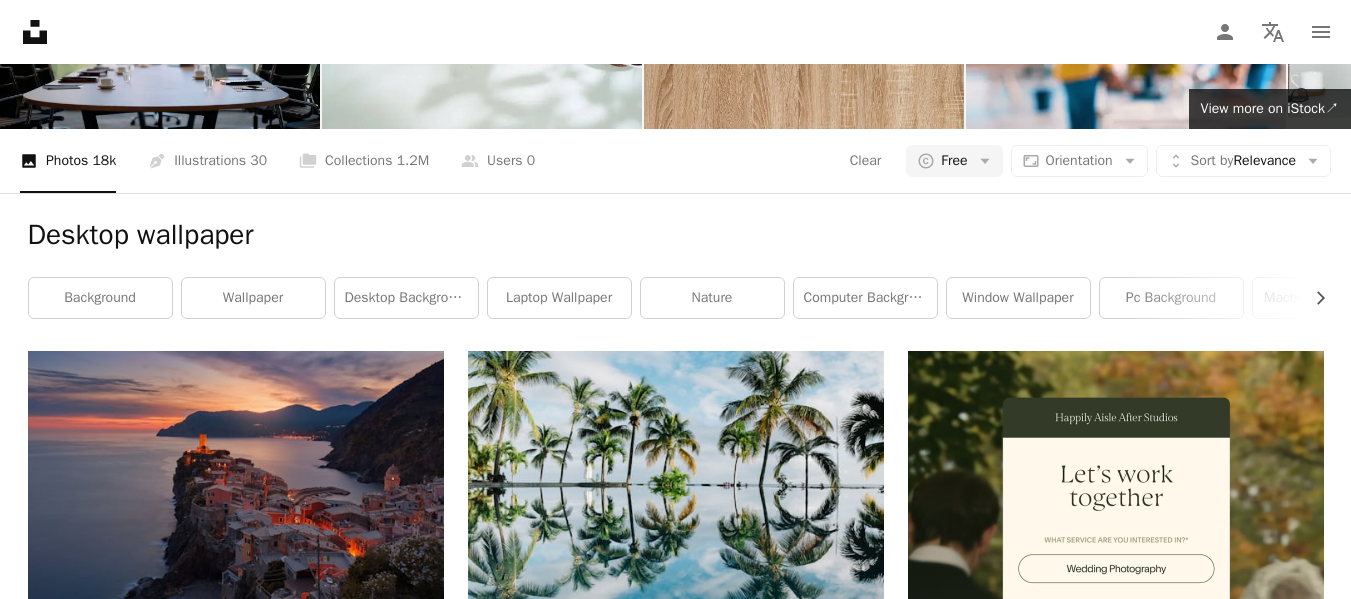 click at bounding box center (236, 1953) 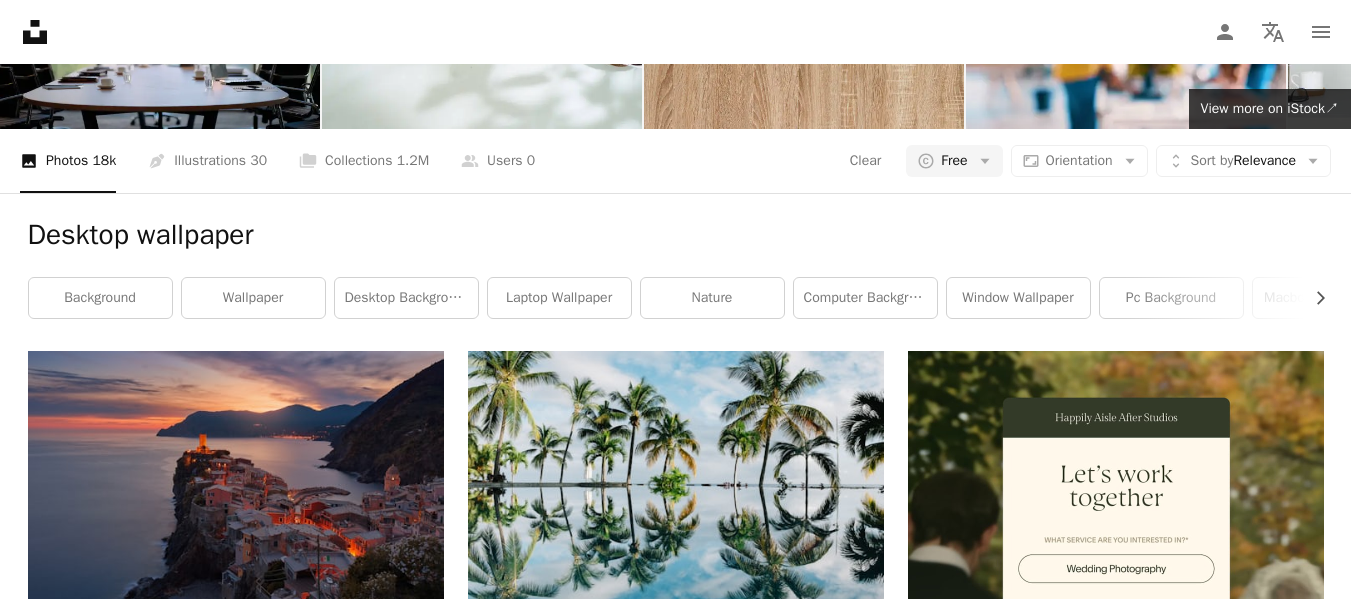click on "Arrow pointing down" 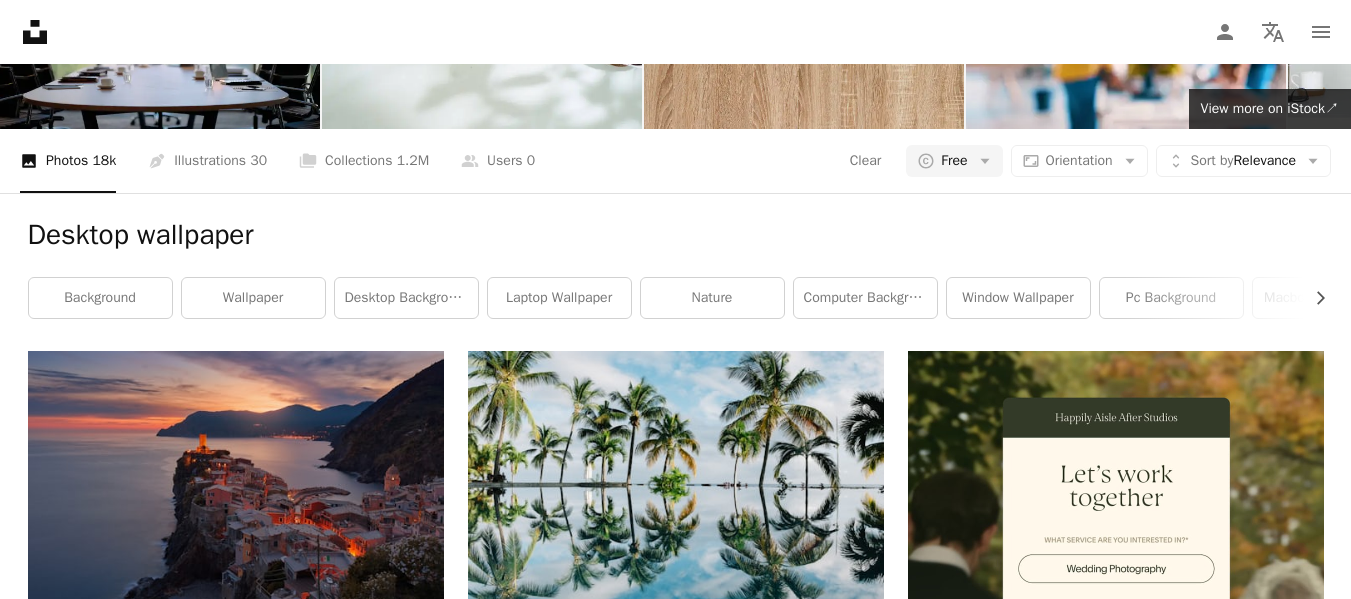 click at bounding box center [236, 1953] 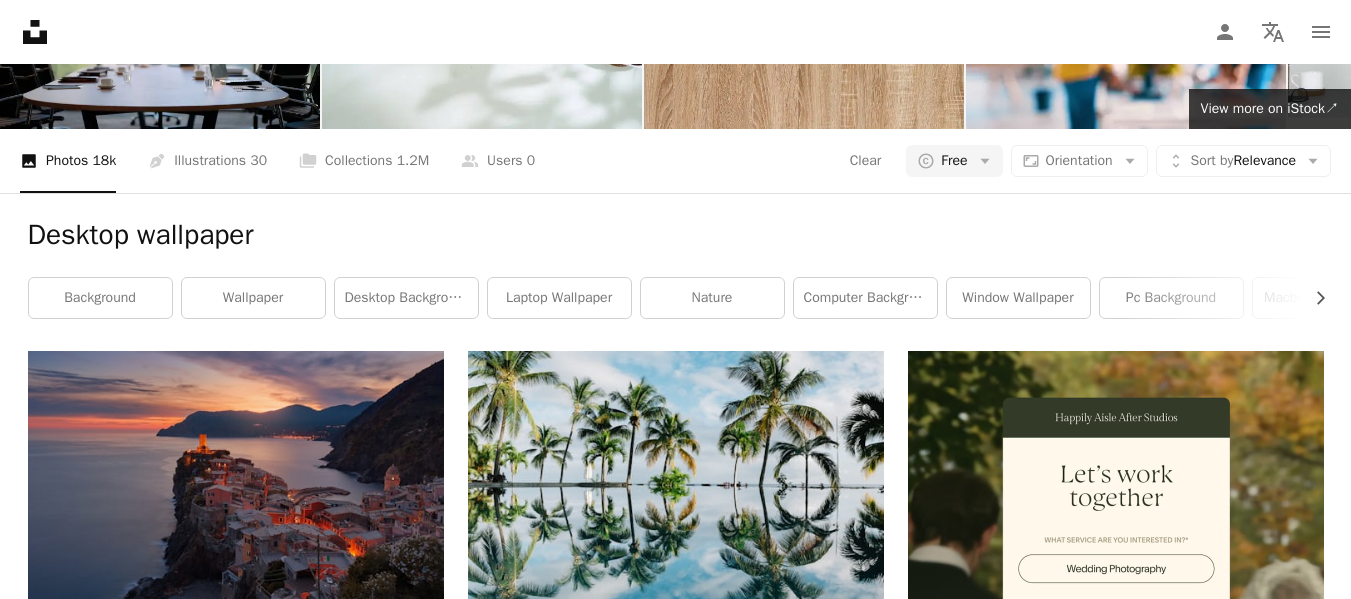 click on "**********" at bounding box center [646, -116] 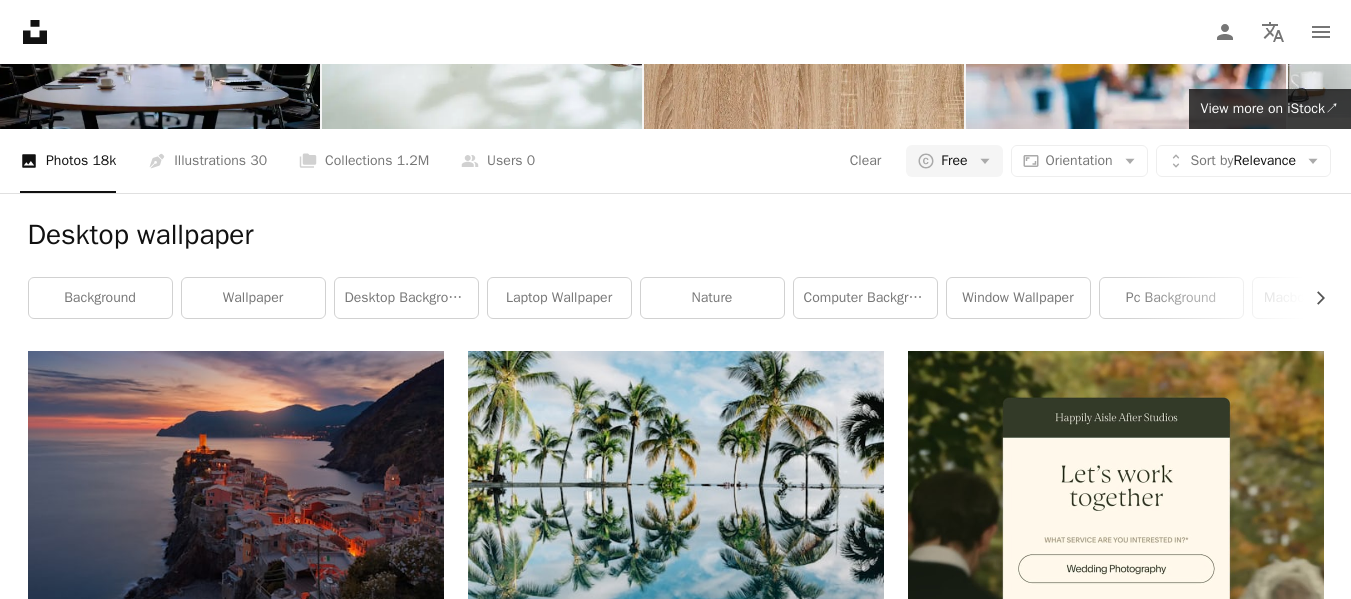 type on "**********" 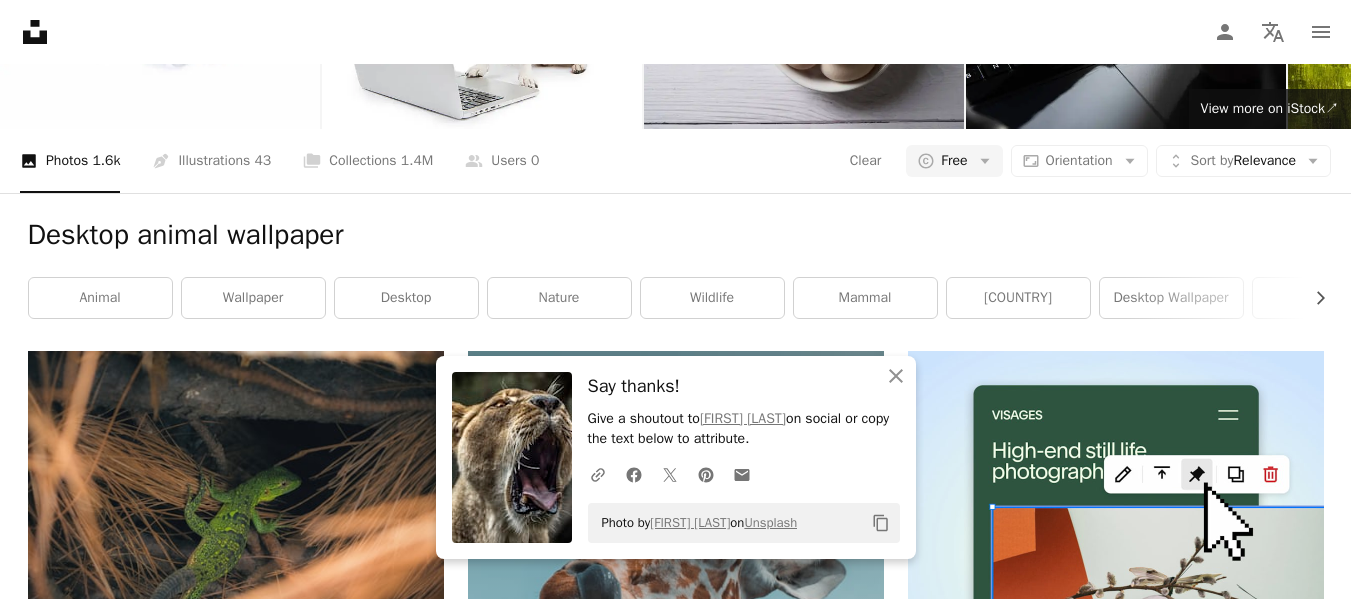 scroll, scrollTop: 300, scrollLeft: 0, axis: vertical 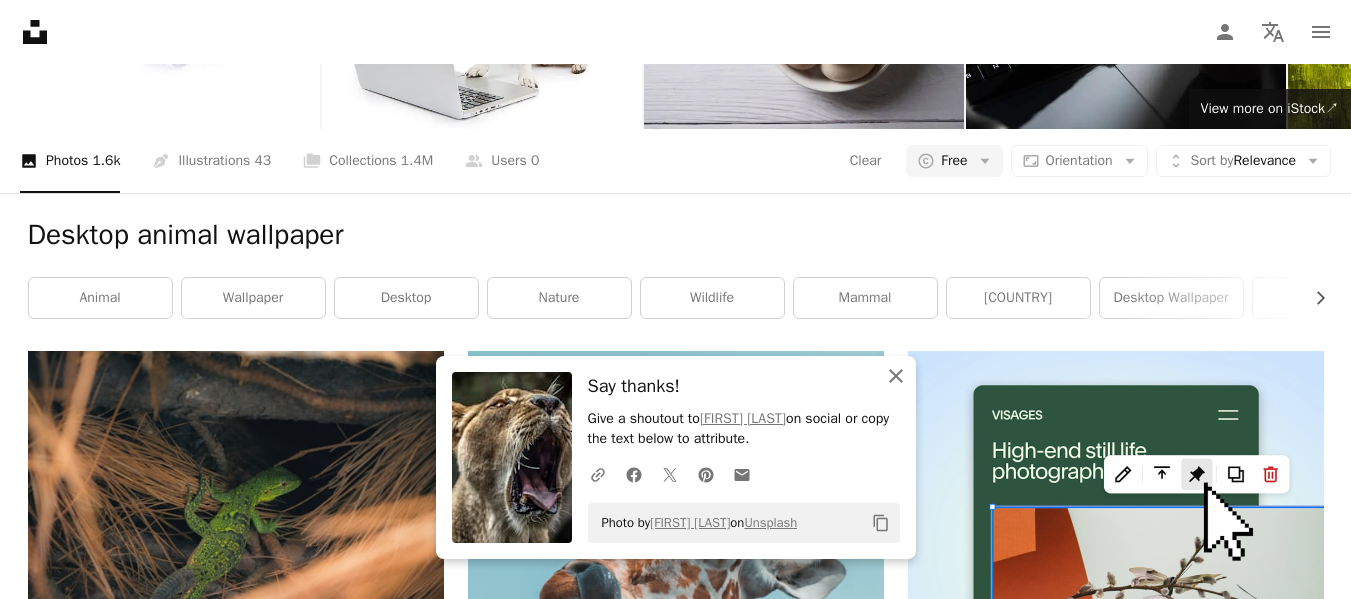 click 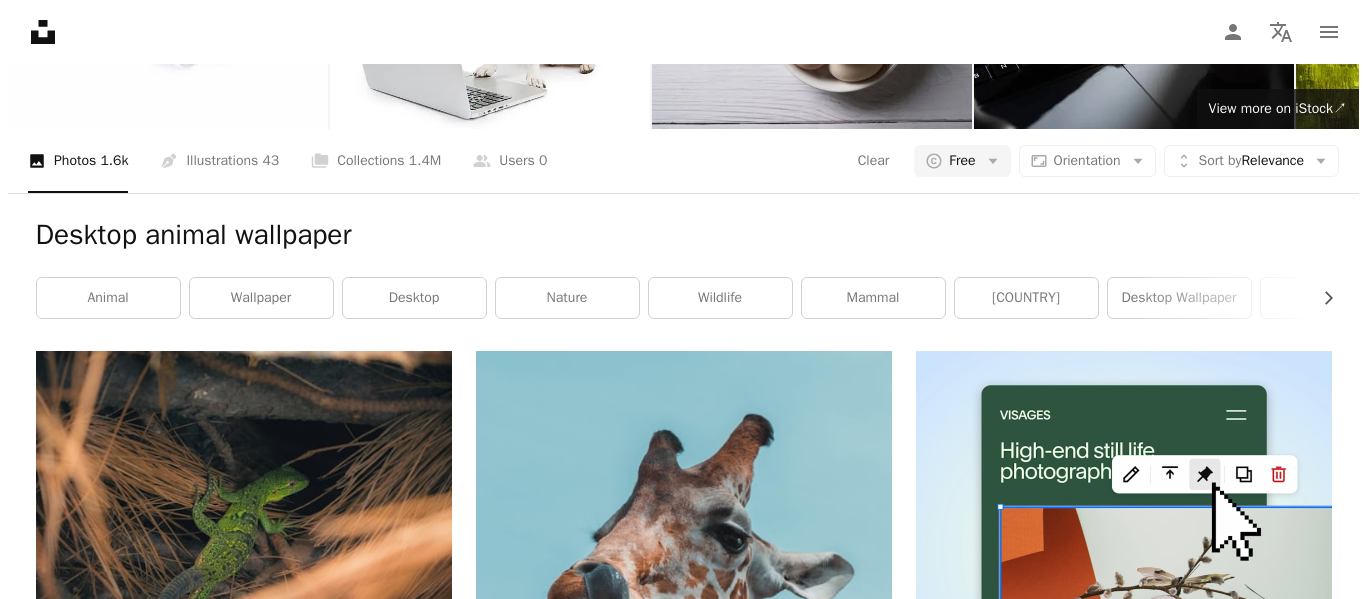 scroll, scrollTop: 900, scrollLeft: 0, axis: vertical 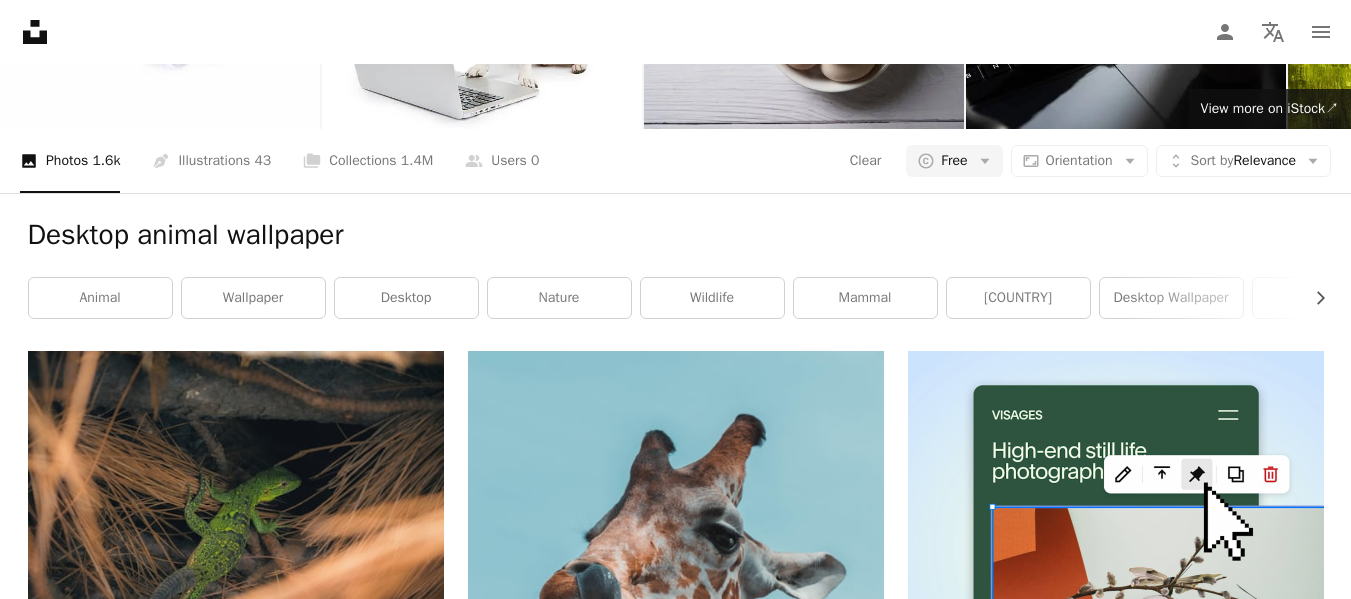 click at bounding box center (236, 1048) 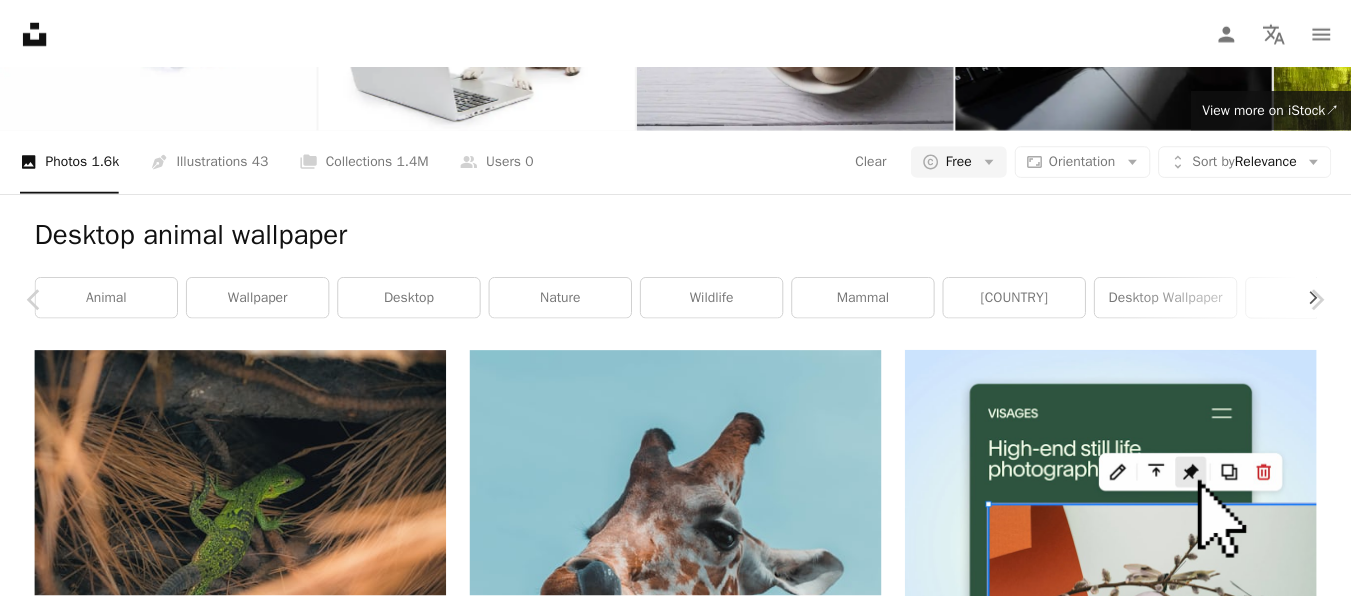 scroll, scrollTop: 100, scrollLeft: 0, axis: vertical 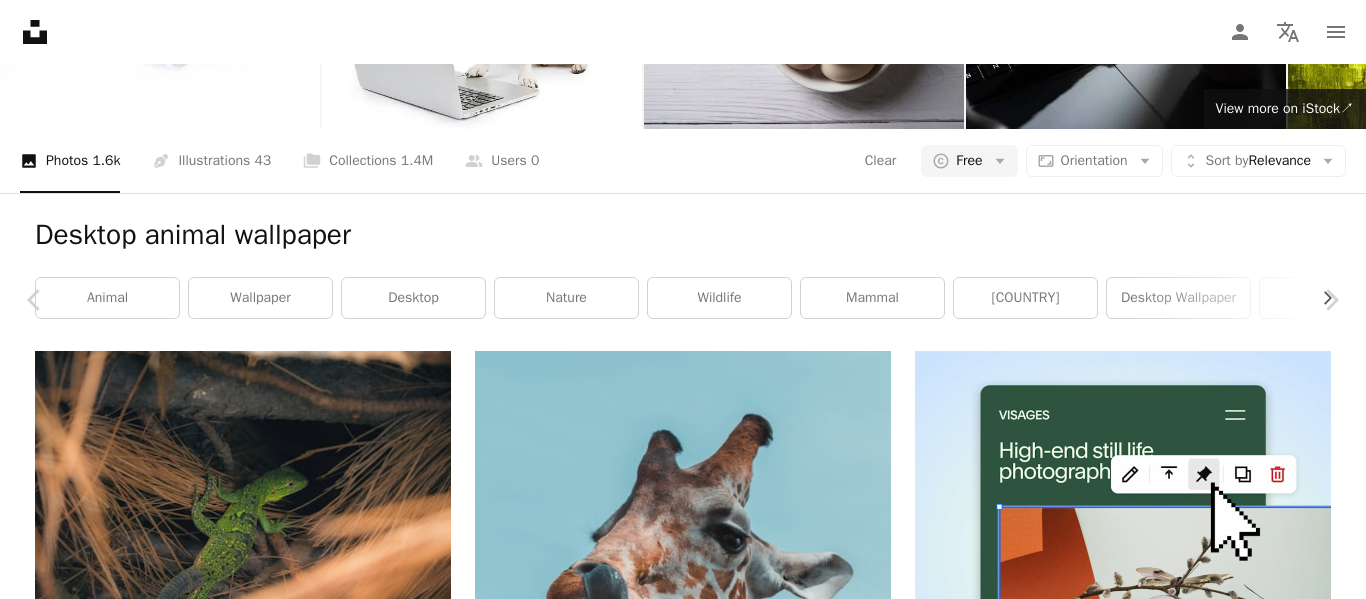 click on "An X shape Chevron left Chevron right [FIRST] [LAST] [USERNAME] A heart A plus sign Download free Chevron down Zoom in Views 618,675 Downloads 3,759 A forward-right arrow Share Info icon Info More Actions Sleepy Snow leopard A map marker [LOCATION], [LOCATION], [COUNTRY] Calendar outlined Published on October 24, 2017 Camera NIKON CORPORATION, NIKON D3100 Safety Free to use under the Unsplash License wallpaper background animal desktop snow wildlife leopard snowy sleepy big cat feline cat grey france pet jaguar mammal panther snow leopard Free images Browse premium related images on iStock | Save 20% with code UNSPLASH20 View more on iStock ↗ Related images A heart A plus sign [FIRST] [LAST] Arrow pointing down Plus sign for Unsplash+ A heart A plus sign [FIRST] [LAST] For Unsplash+ A lock Download Plus sign for Unsplash+ A heart A plus sign [FIRST] [LAST] For Unsplash+ A lock Download Plus sign for Unsplash+ A heart A plus sign [FIRST] [LAST] For Unsplash+ A lock Download A heart For" at bounding box center [683, 4446] 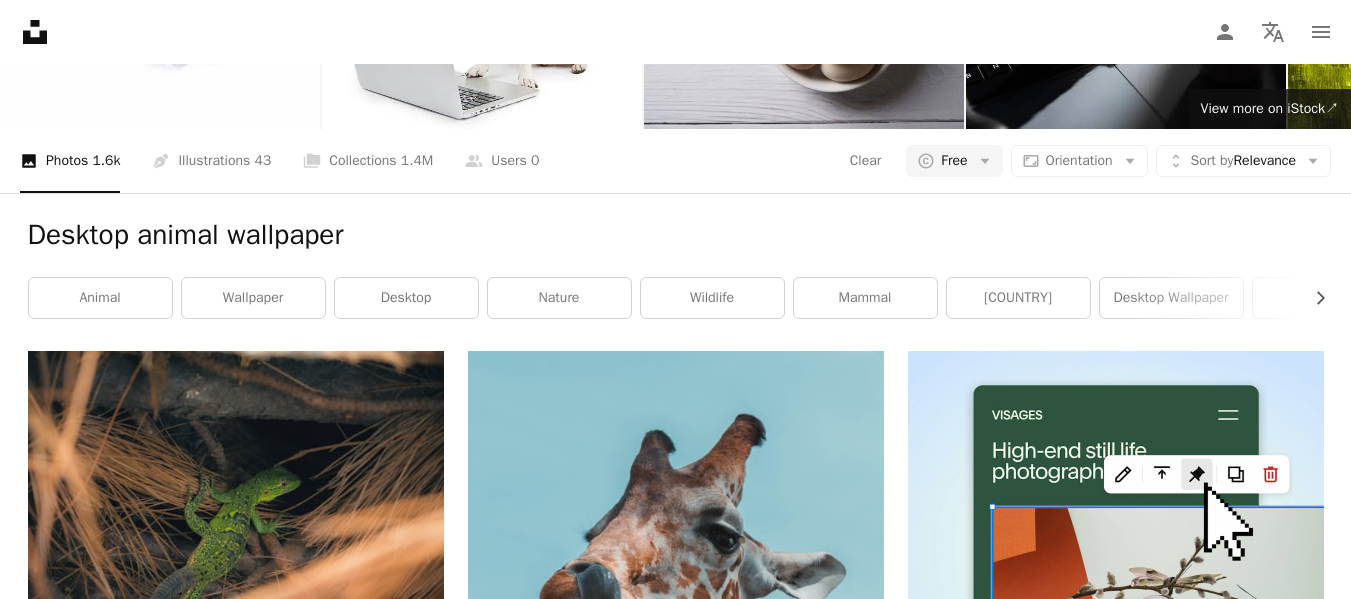click on "Arrow pointing down" 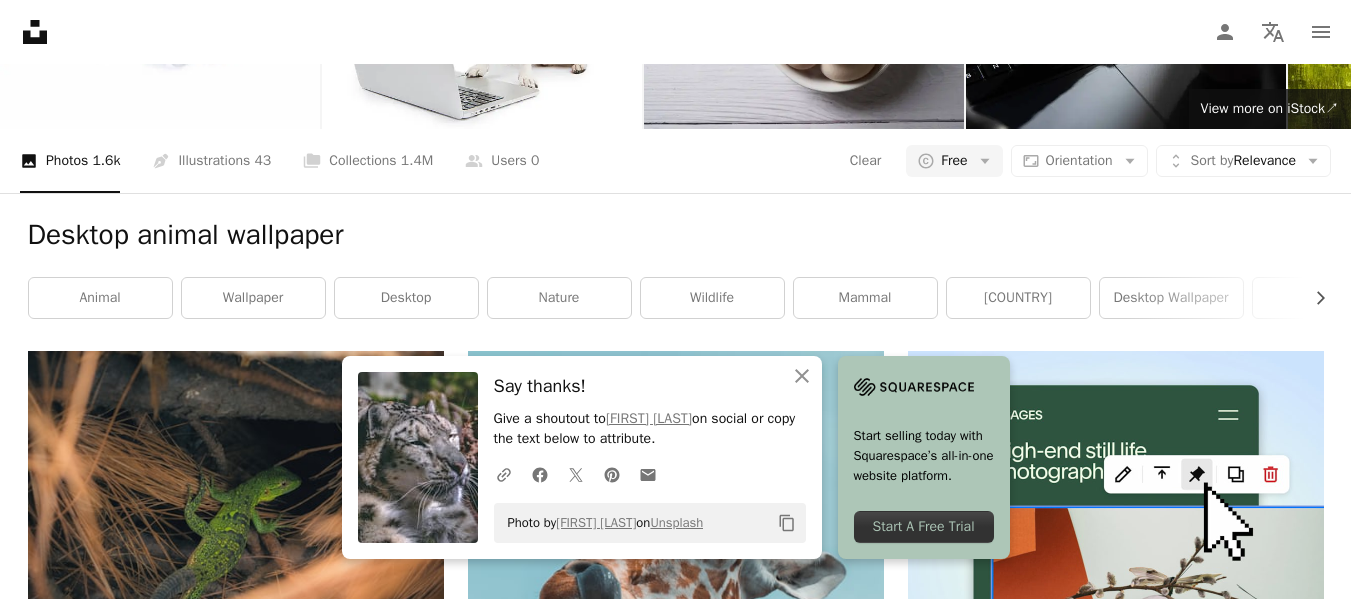 scroll, scrollTop: 900, scrollLeft: 0, axis: vertical 